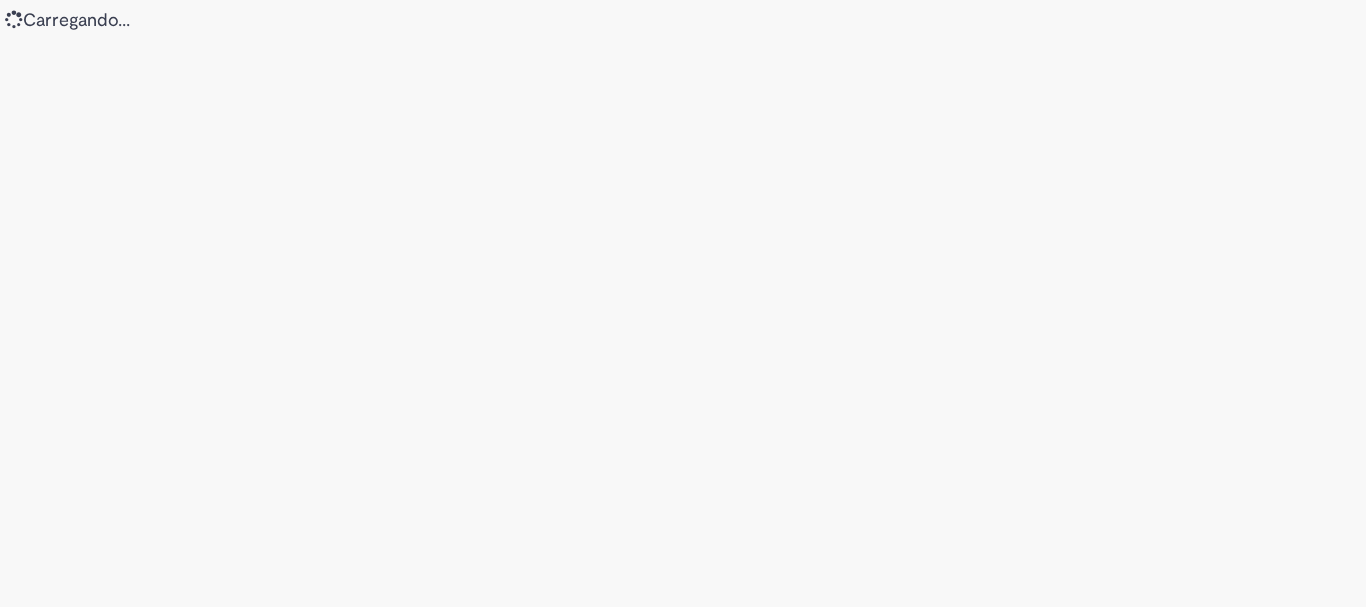 scroll, scrollTop: 0, scrollLeft: 0, axis: both 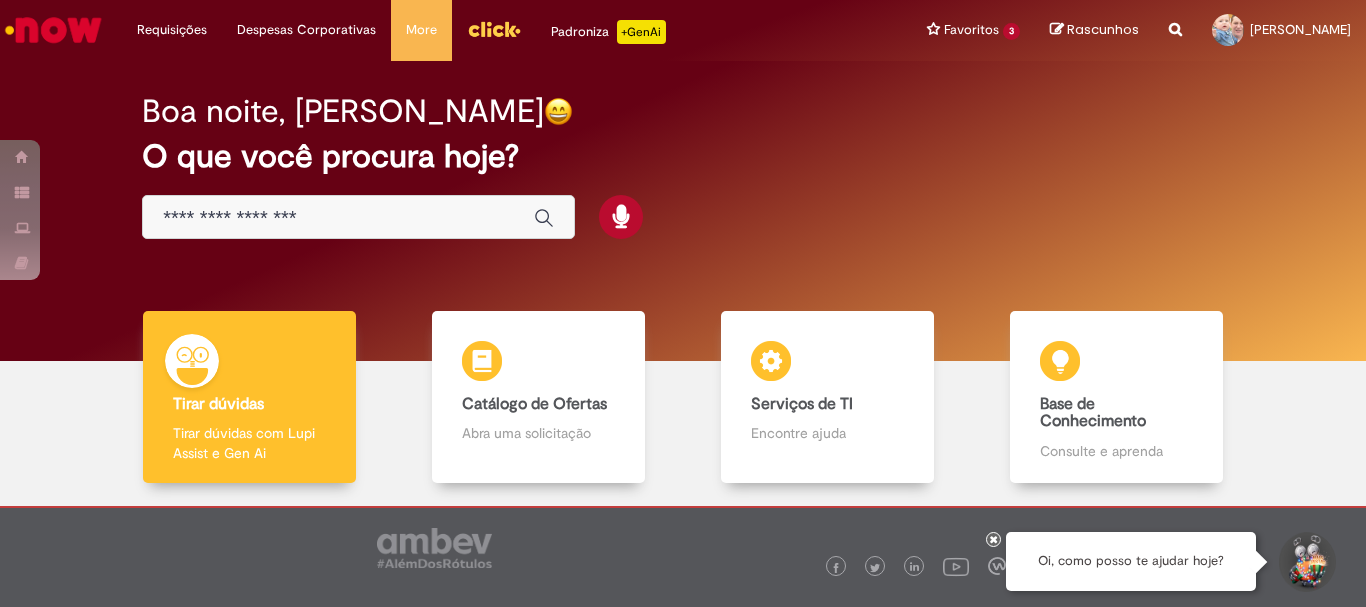 click on "O que você procura hoje?" at bounding box center (683, 156) 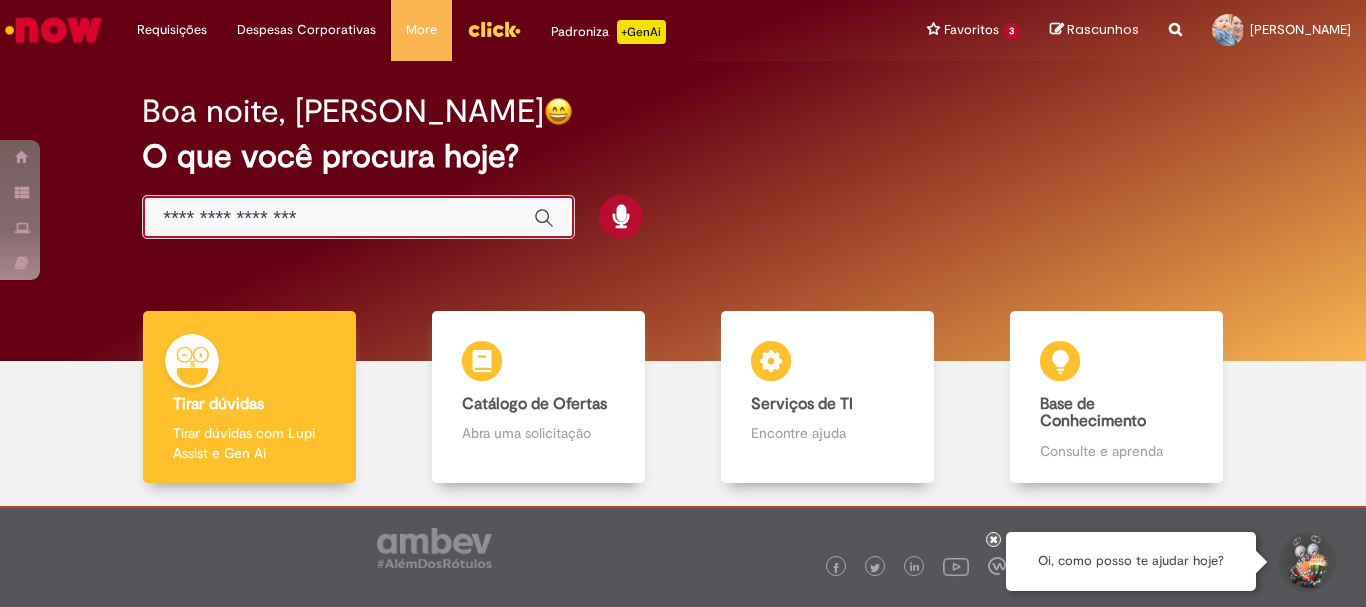click at bounding box center (338, 218) 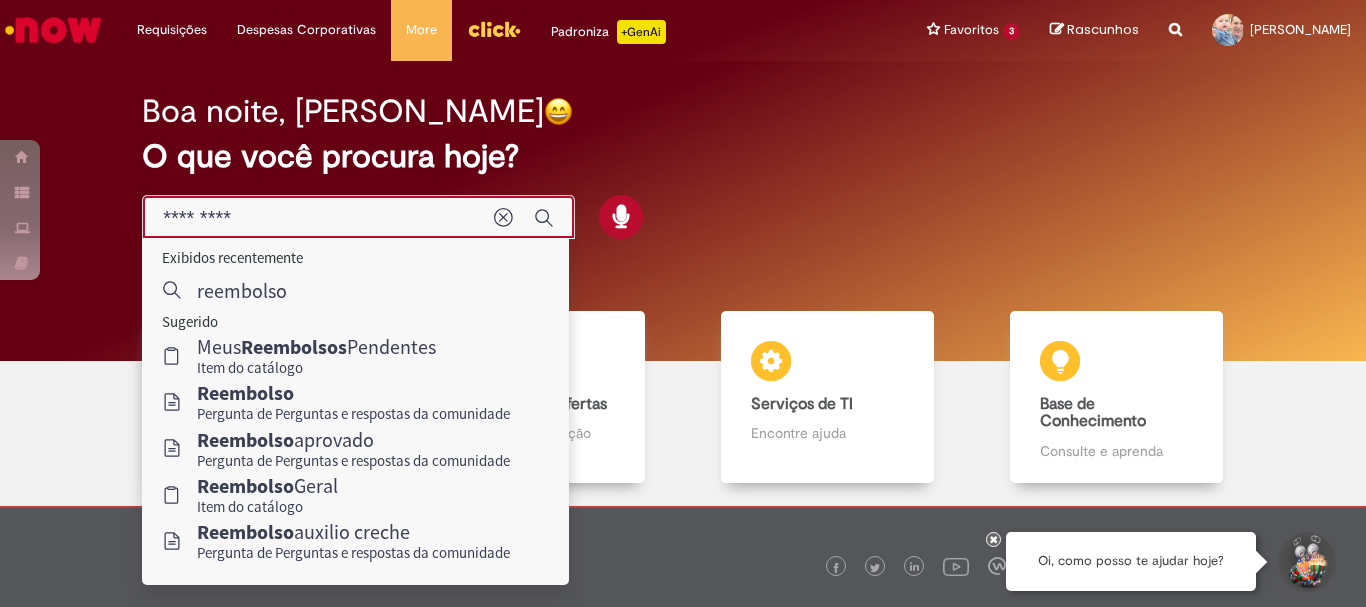 type on "*********" 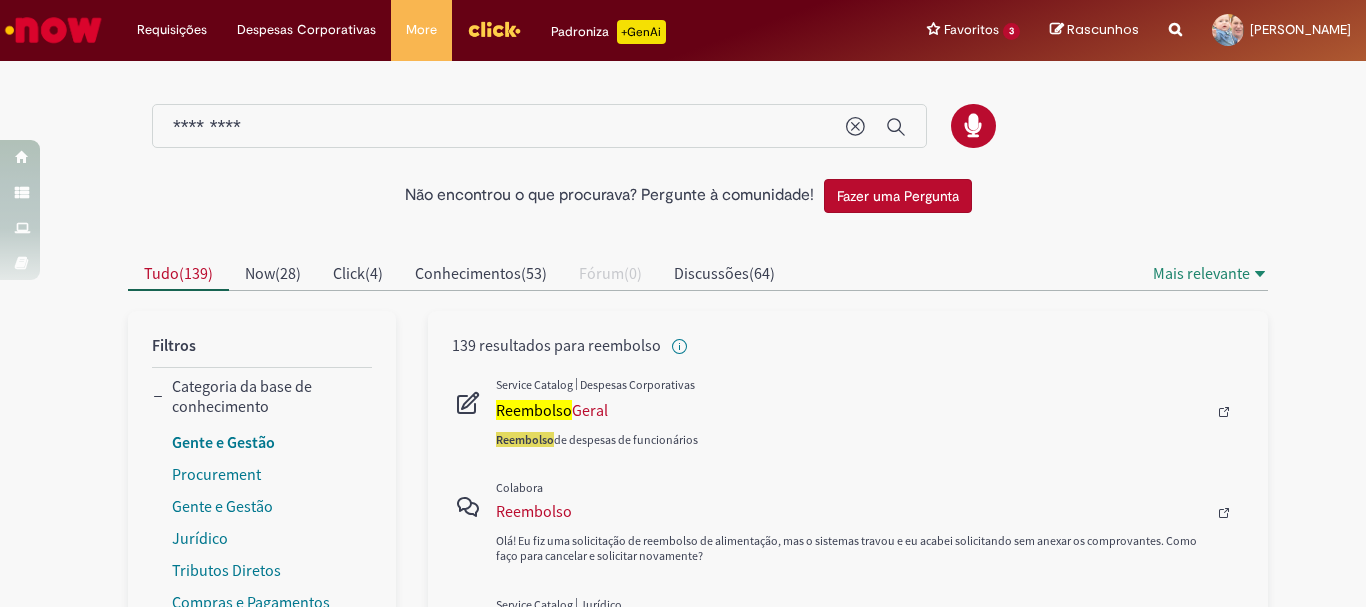 click on "Gente e Gestão" at bounding box center (223, 442) 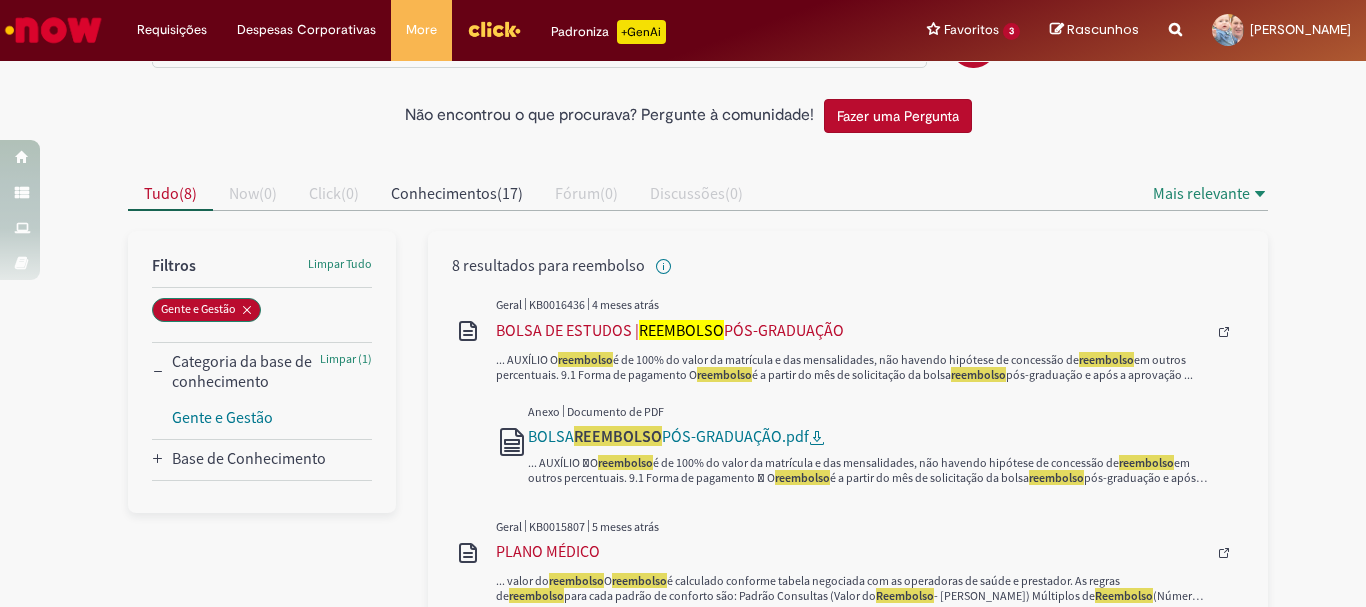 scroll, scrollTop: 0, scrollLeft: 0, axis: both 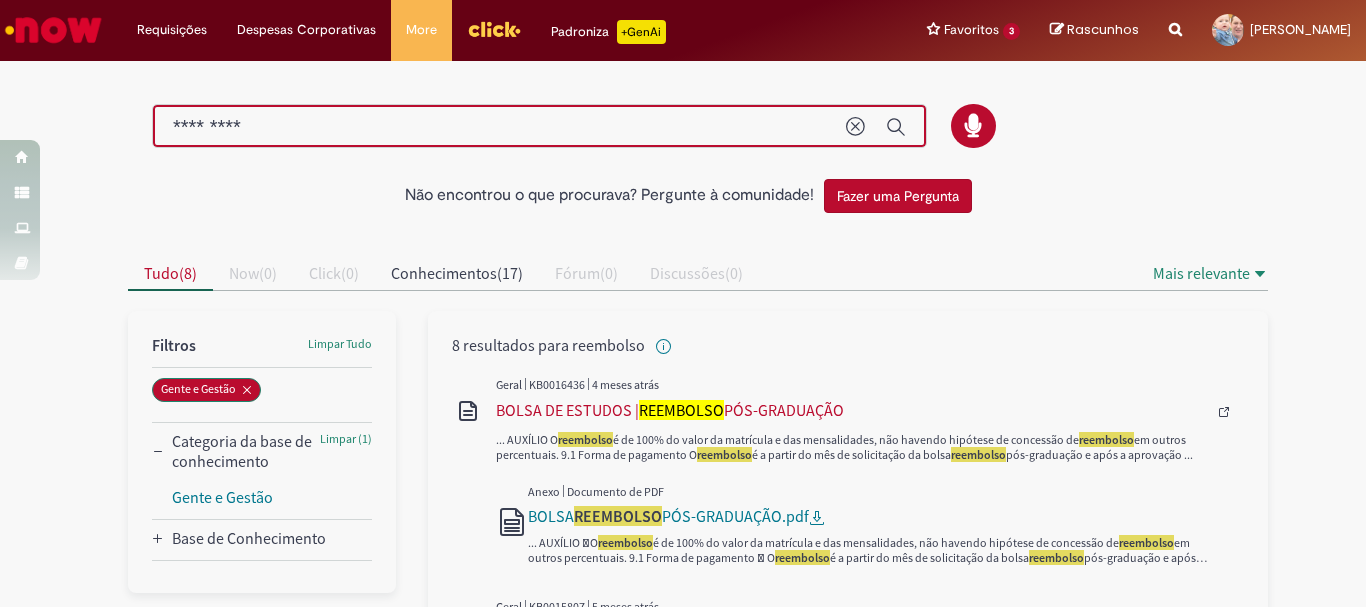 click on "*********" at bounding box center [499, 127] 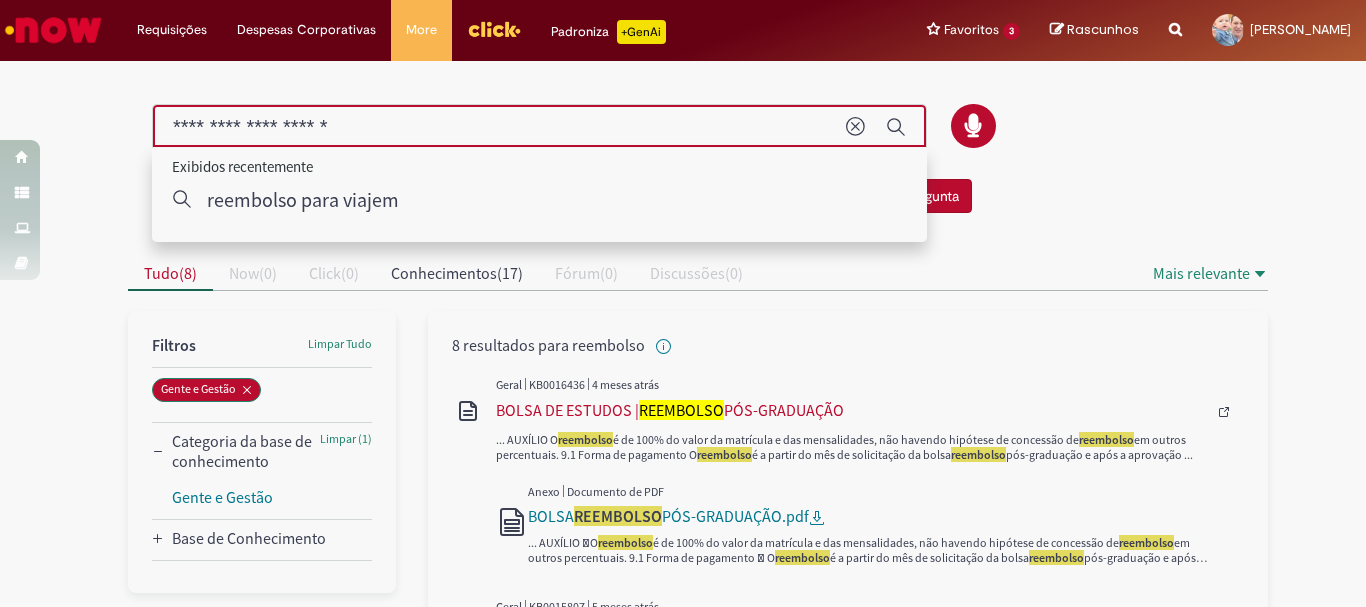 type on "**********" 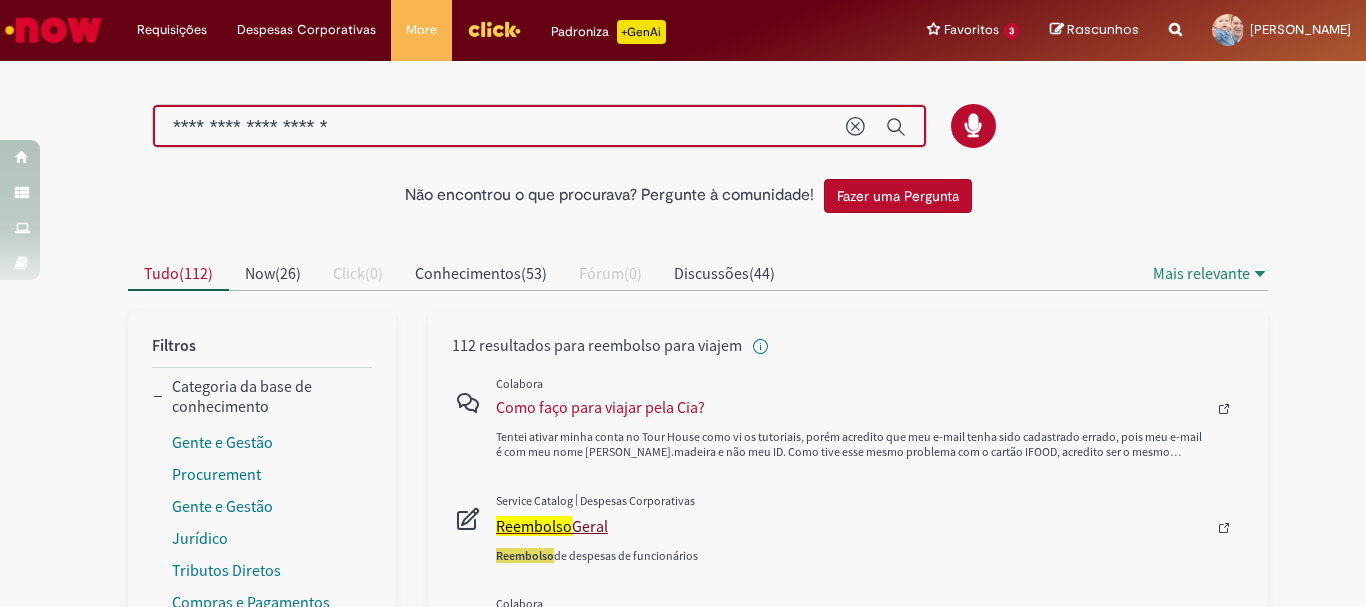 click on "Reembolso" at bounding box center [534, 526] 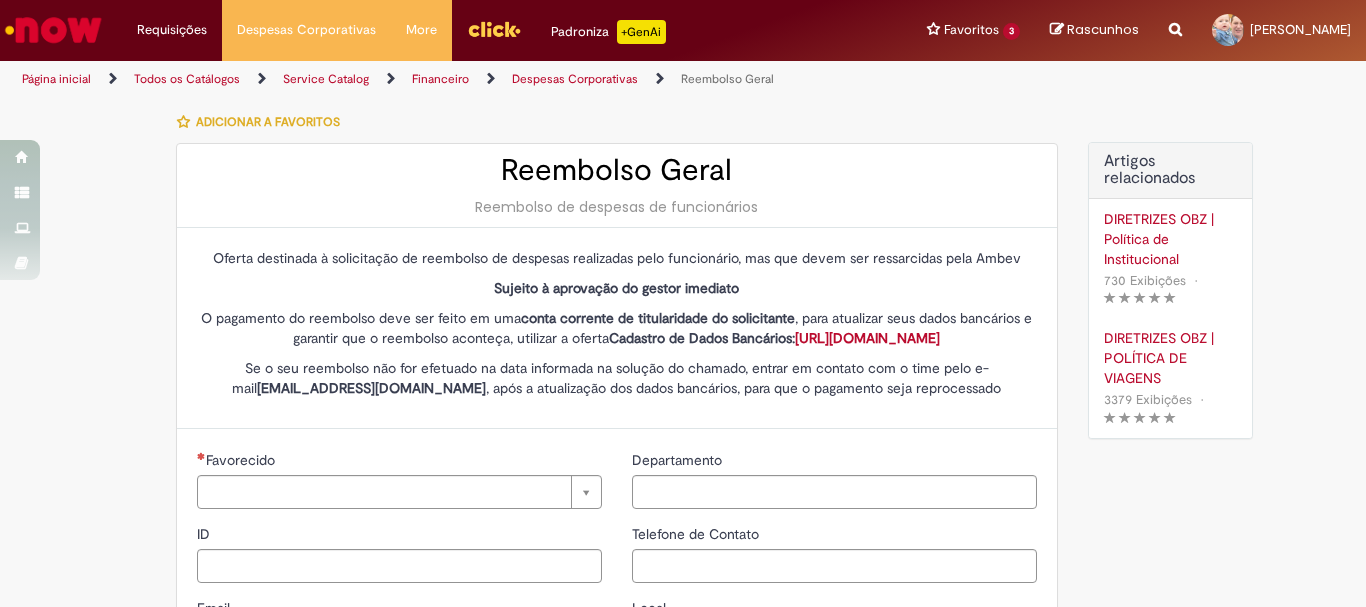 type on "********" 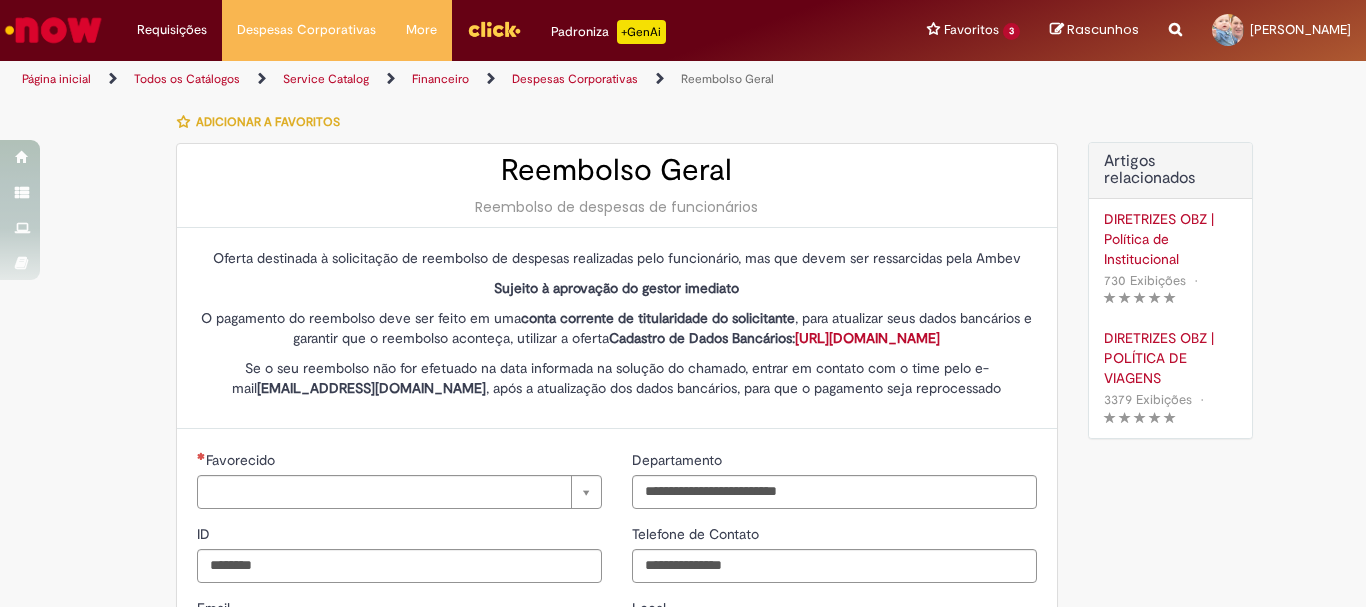 type on "**********" 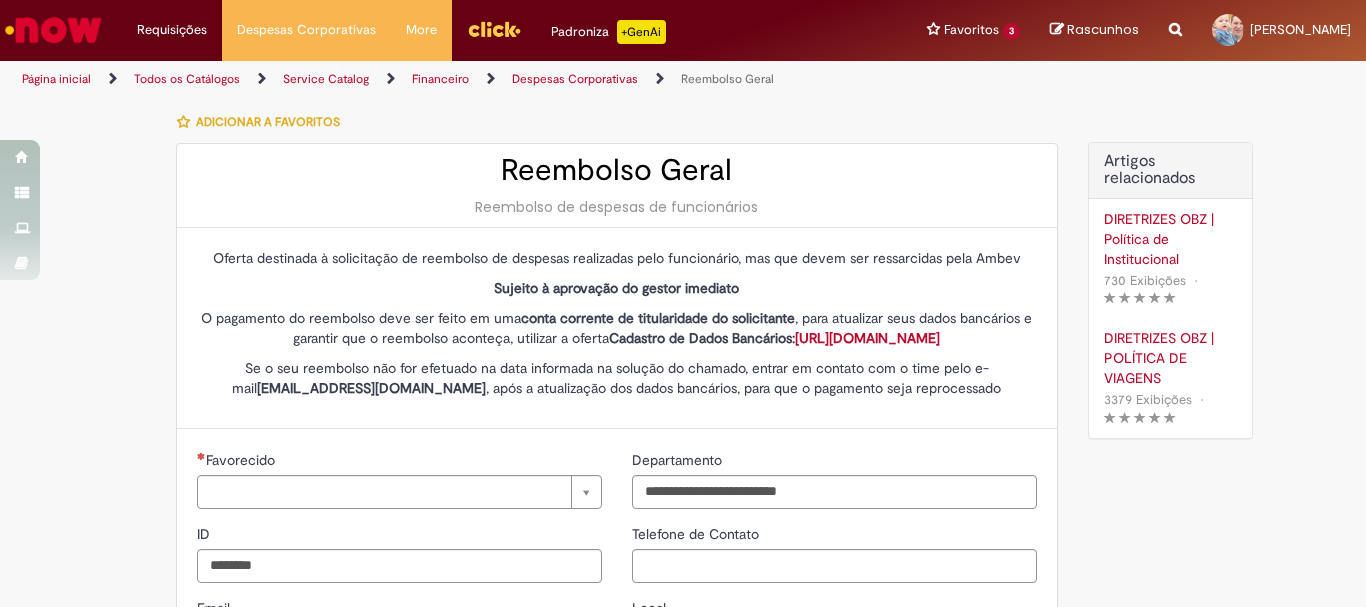 type on "**********" 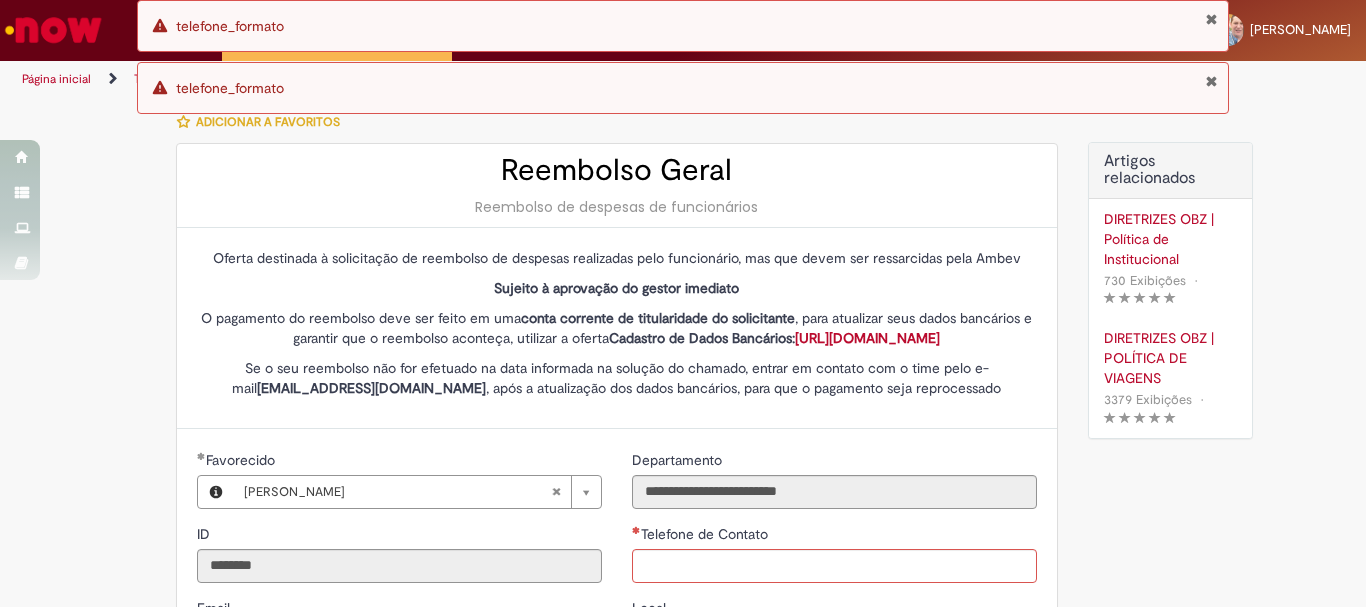 click at bounding box center (1211, 81) 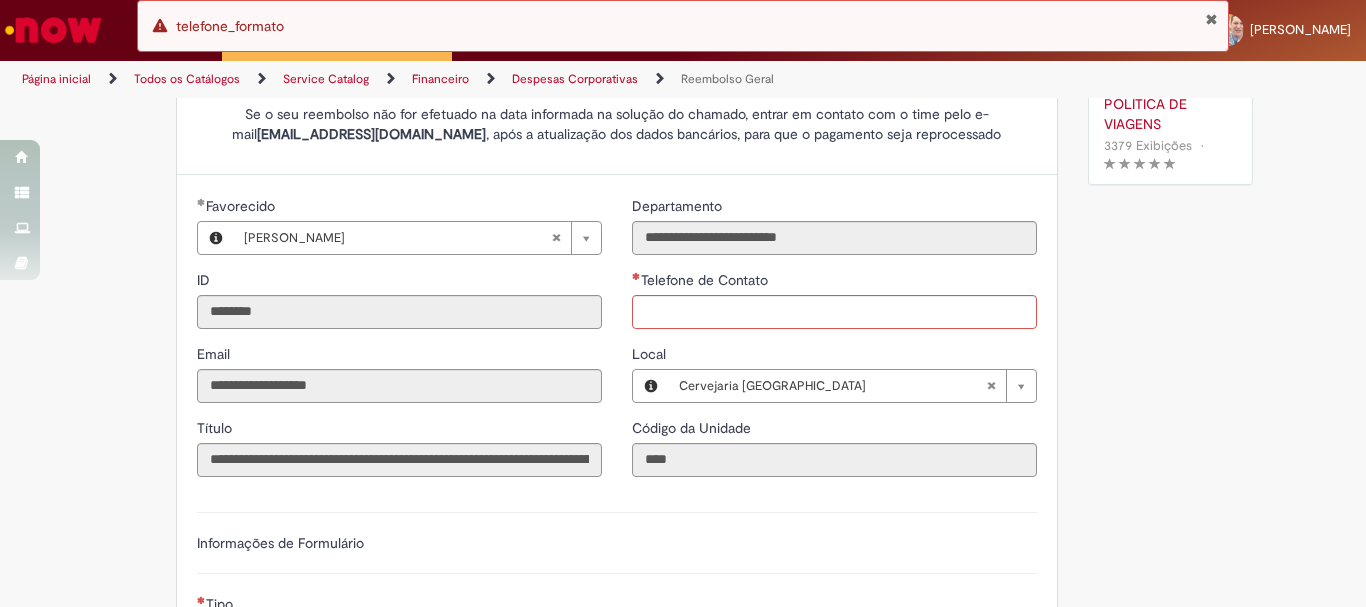 scroll, scrollTop: 319, scrollLeft: 0, axis: vertical 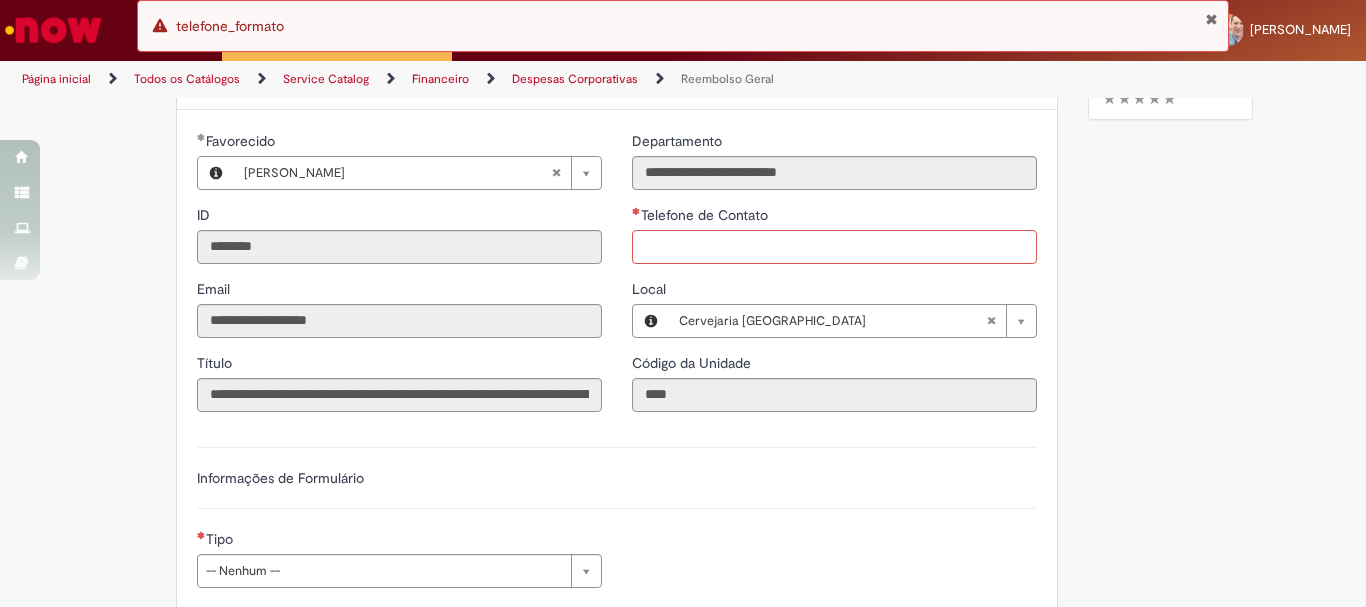 click on "Telefone de Contato" at bounding box center (834, 247) 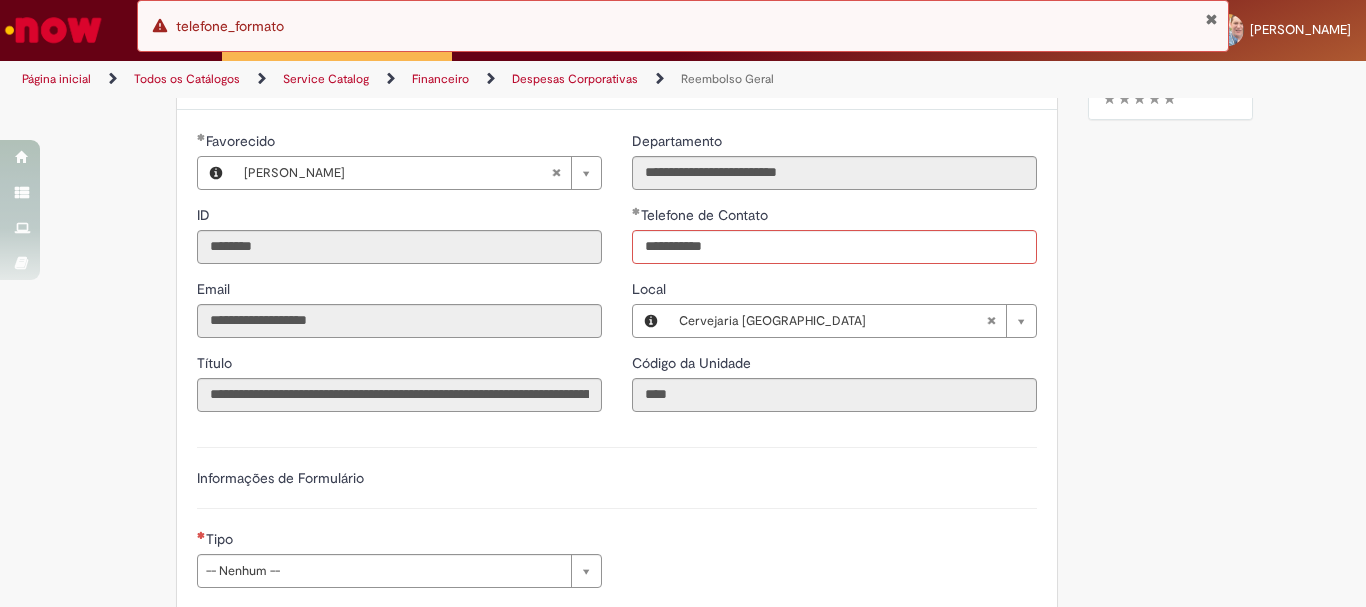 type on "**********" 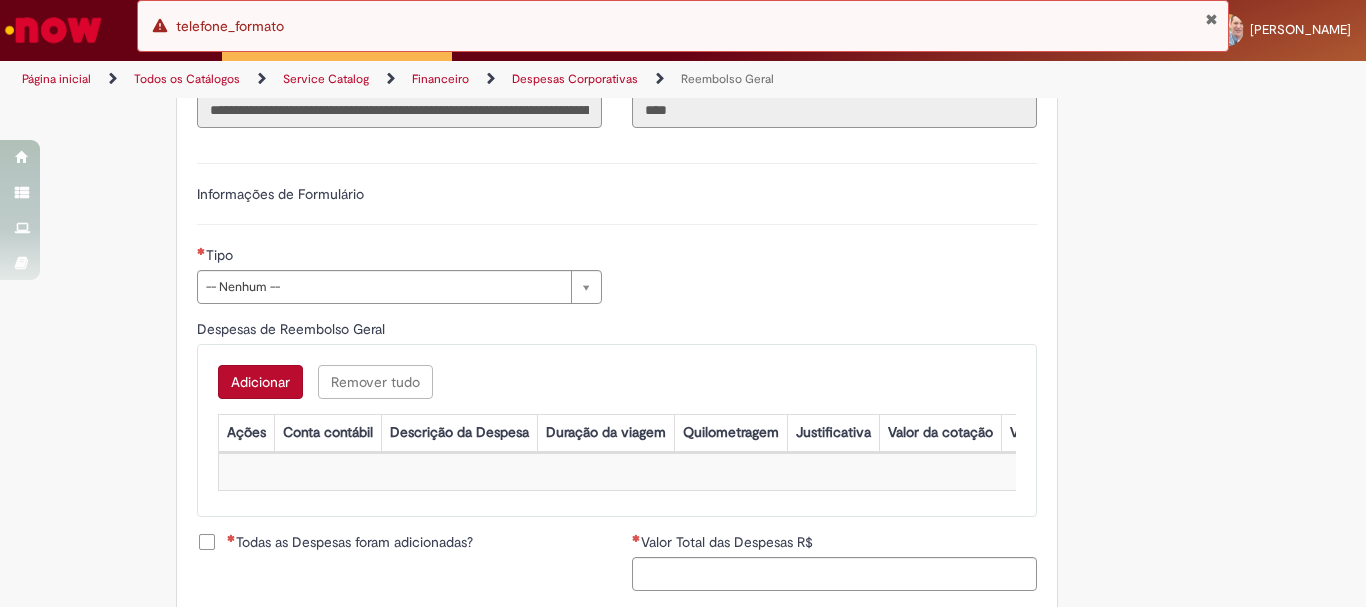 scroll, scrollTop: 617, scrollLeft: 0, axis: vertical 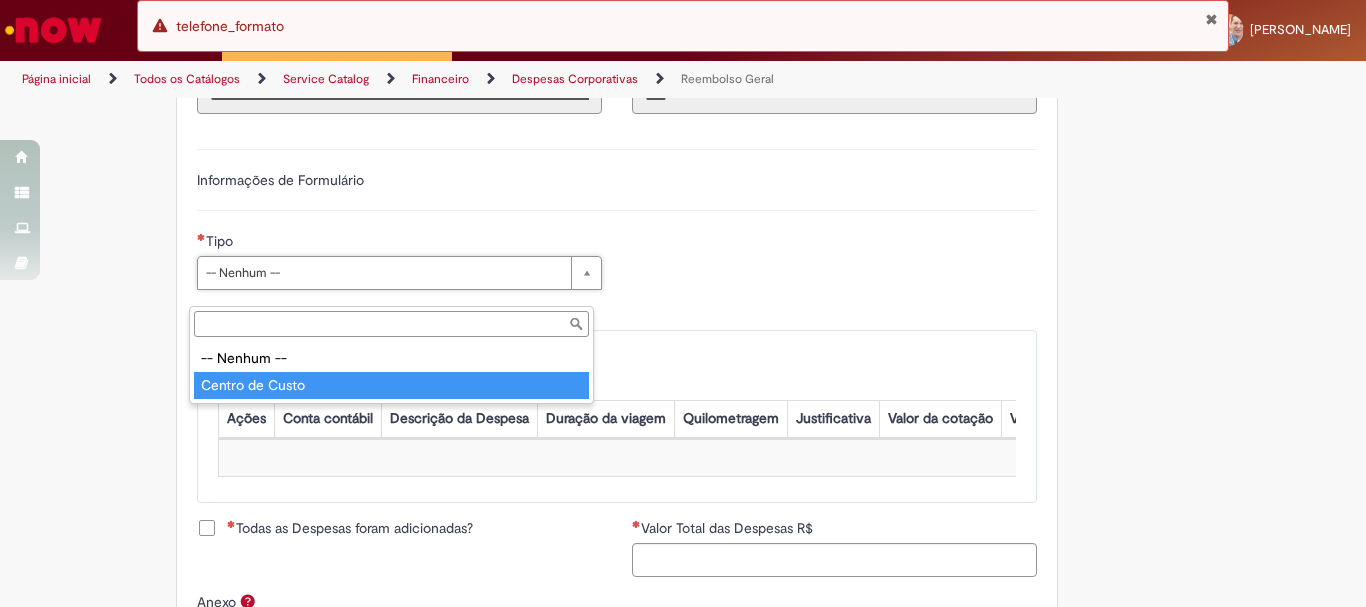 type on "**********" 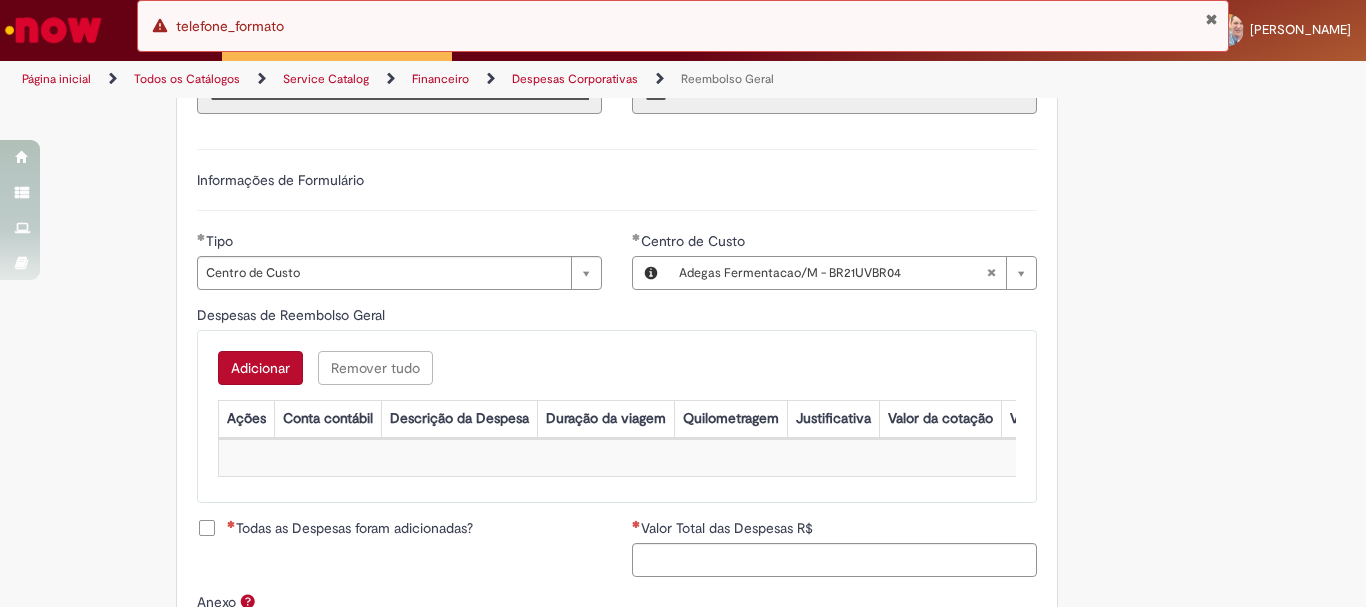 click on "Adicionar Remover tudo" at bounding box center (617, 368) 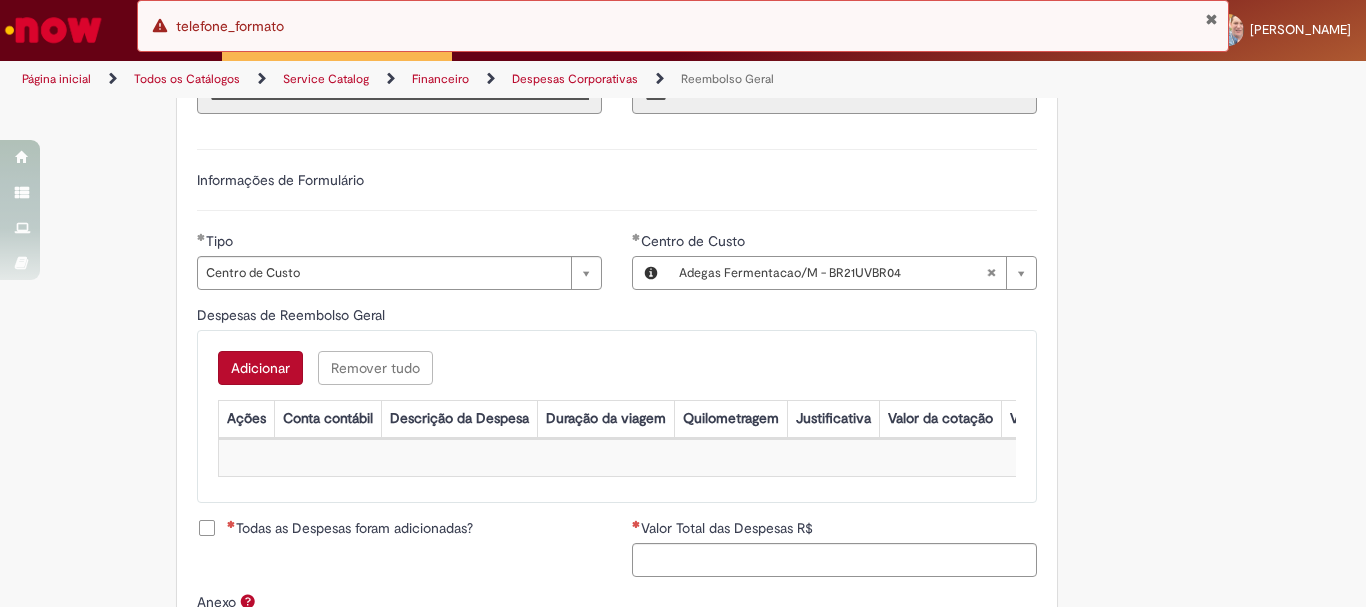 type 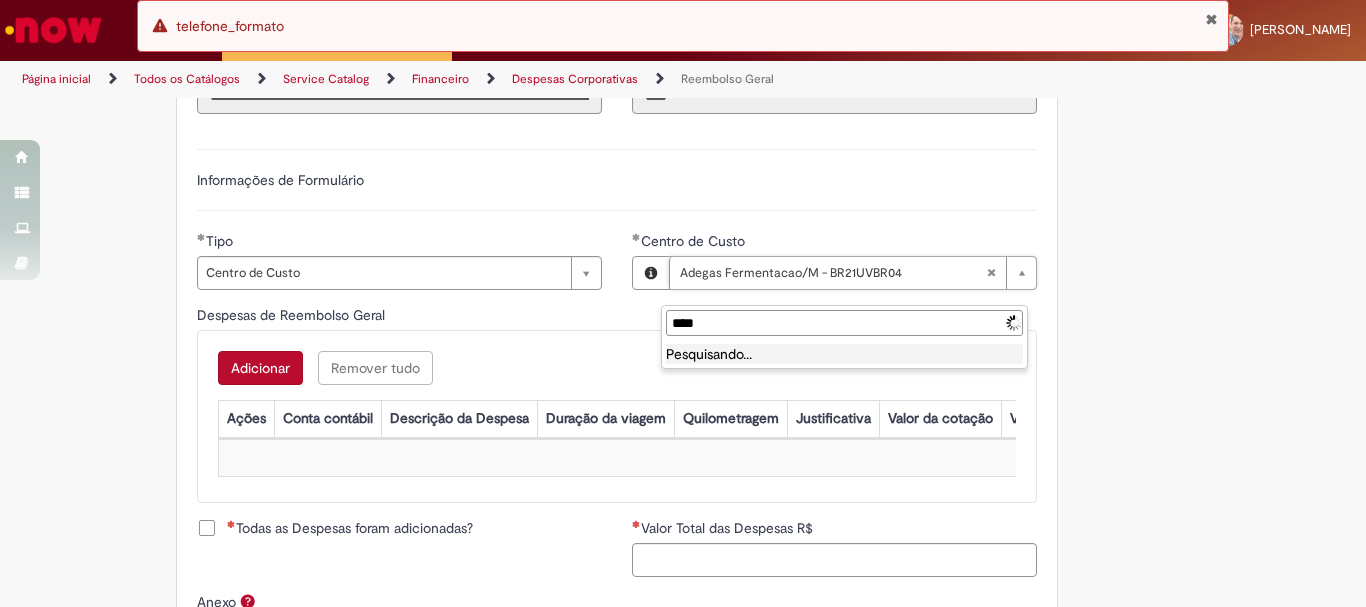 type on "**" 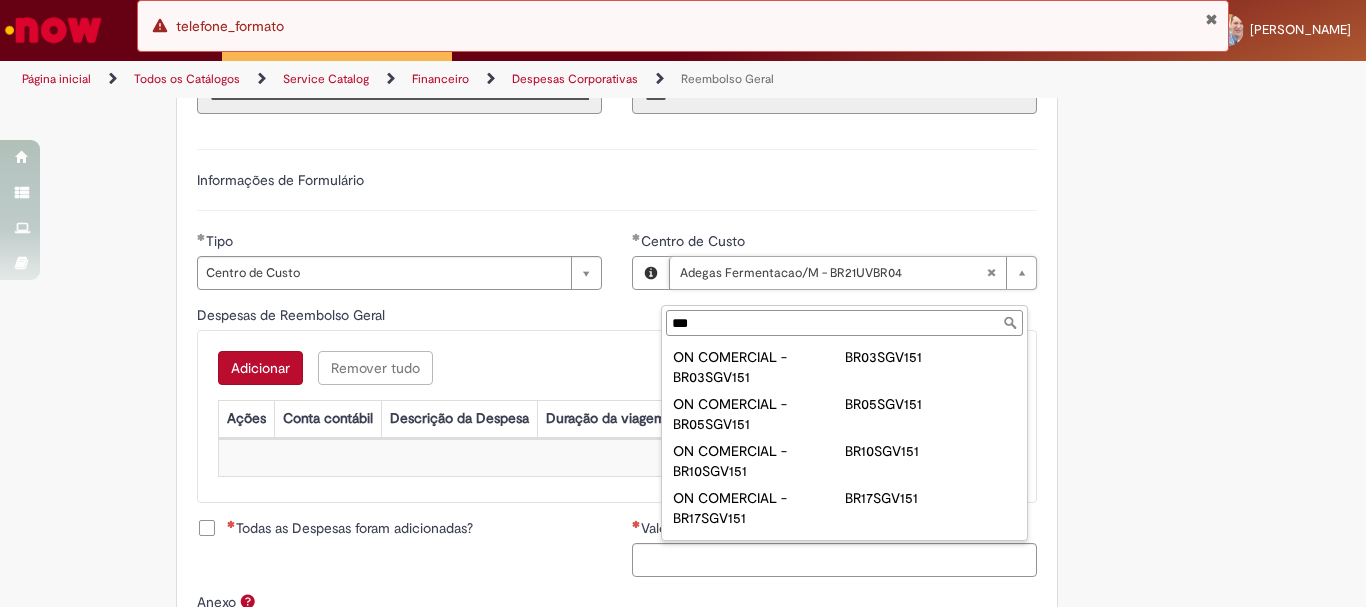 type on "**********" 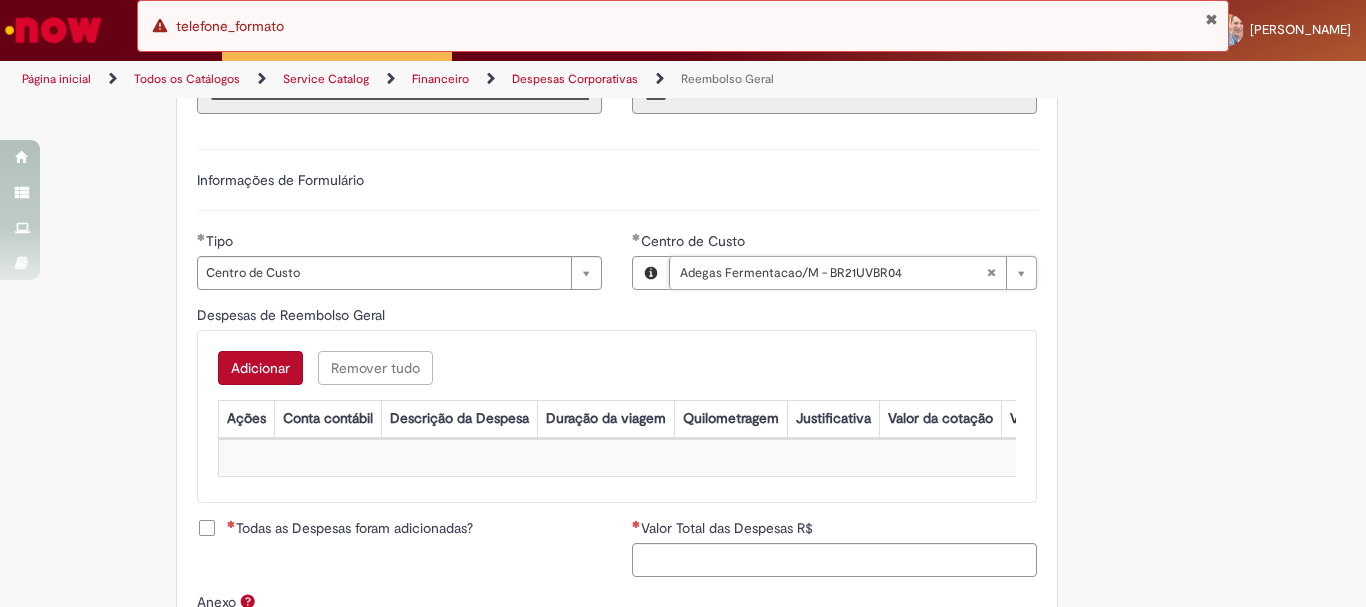 scroll, scrollTop: 0, scrollLeft: 244, axis: horizontal 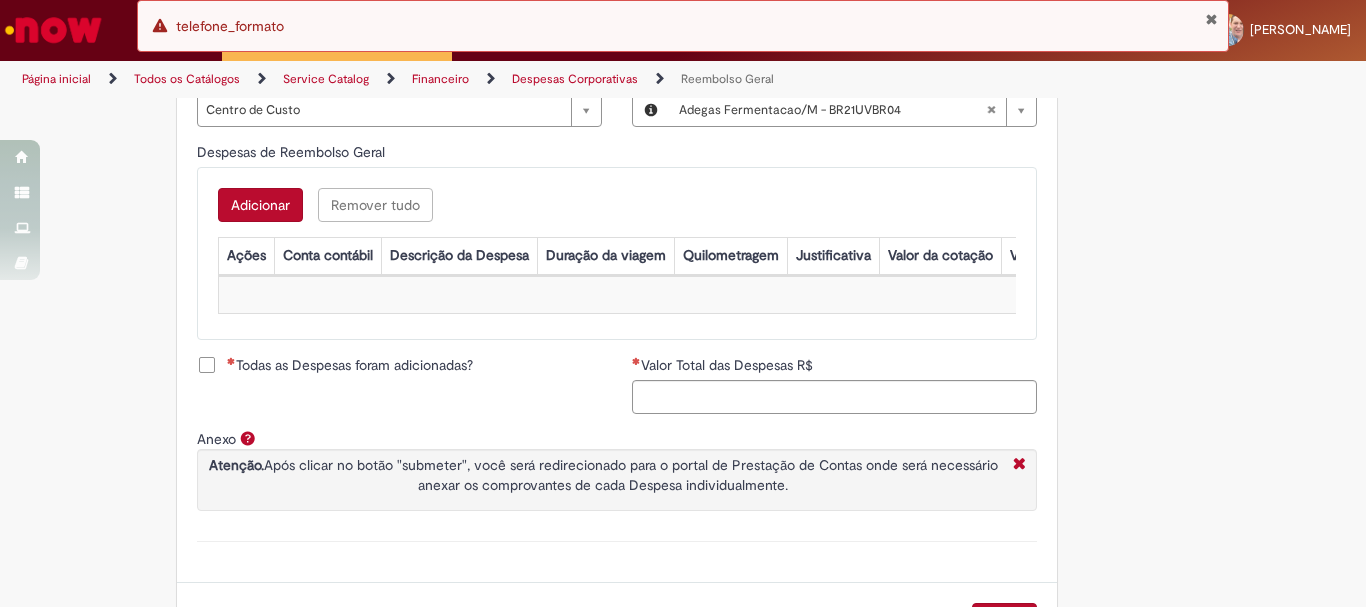 click on "Todas as Despesas foram adicionadas?" at bounding box center (350, 365) 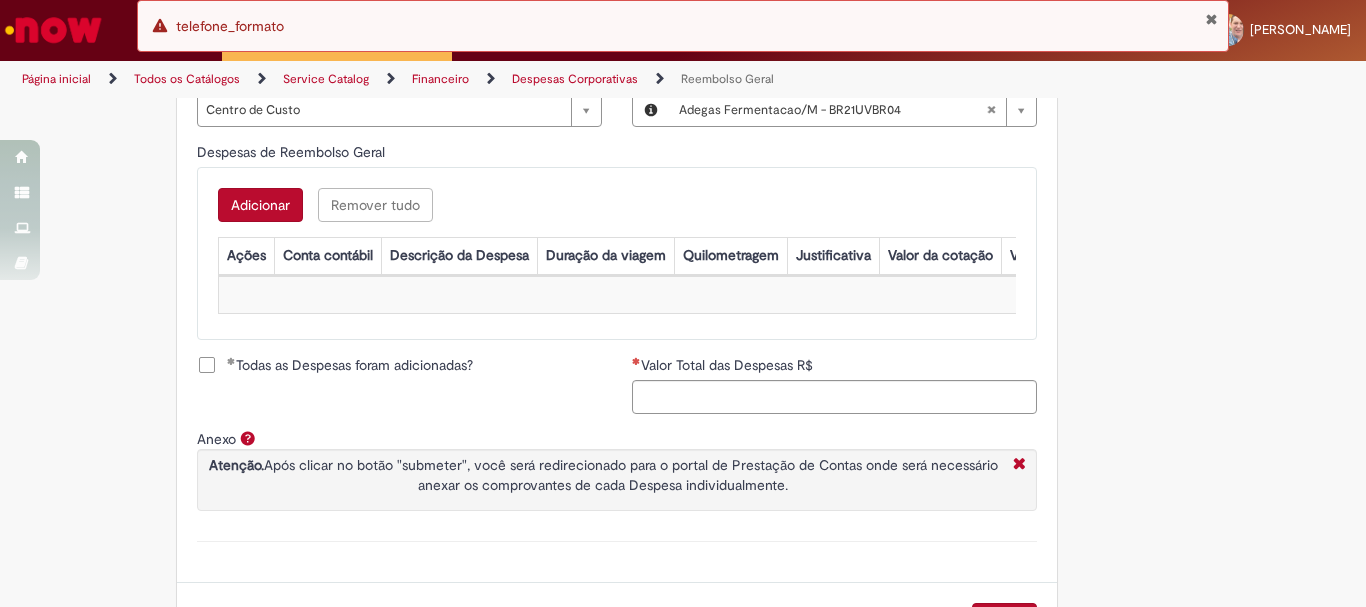 click on "Valor Total das Despesas R$" at bounding box center (834, 367) 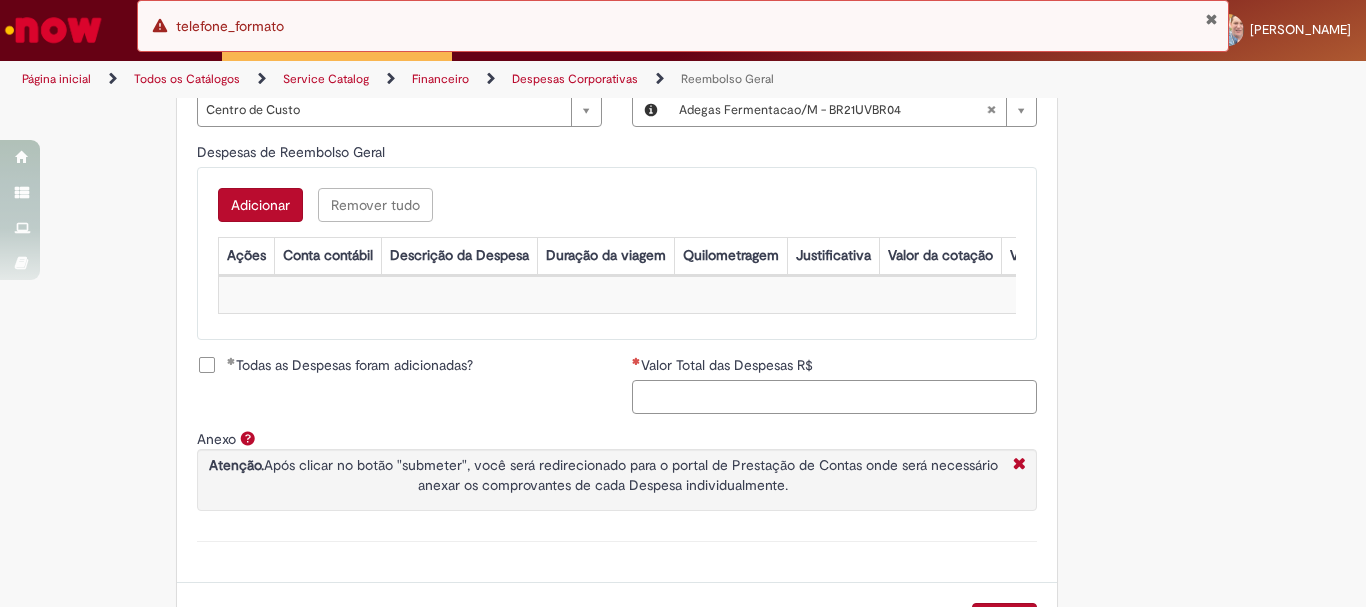 click on "Valor Total das Despesas R$" at bounding box center [834, 397] 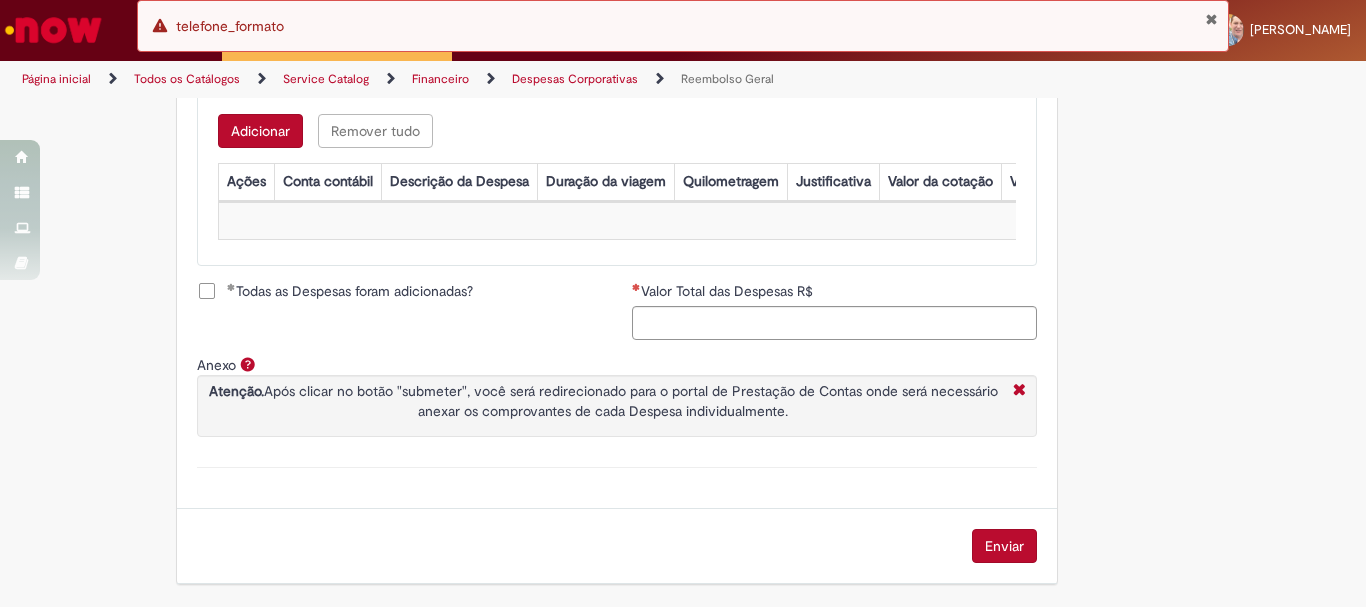scroll, scrollTop: 889, scrollLeft: 0, axis: vertical 